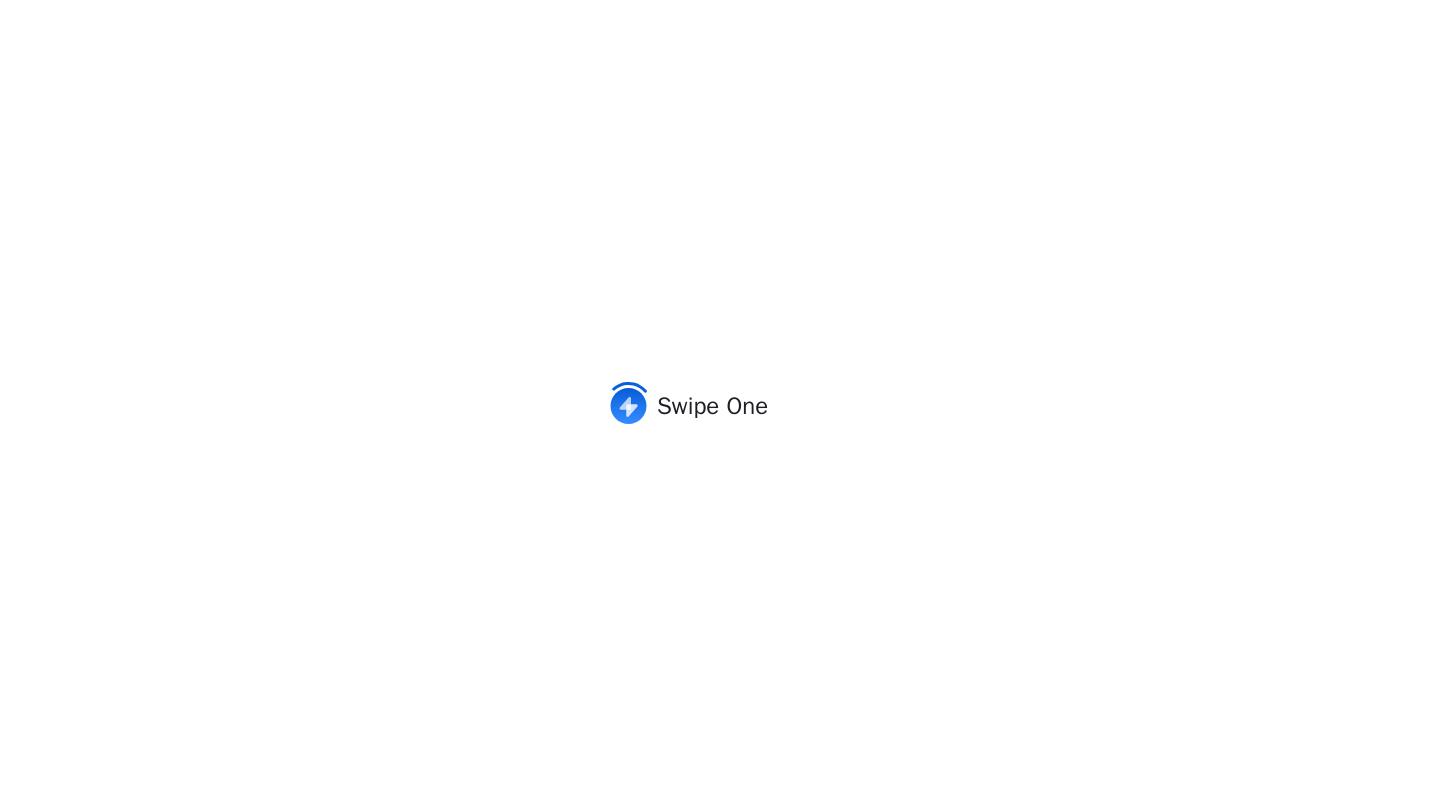 scroll, scrollTop: 0, scrollLeft: 0, axis: both 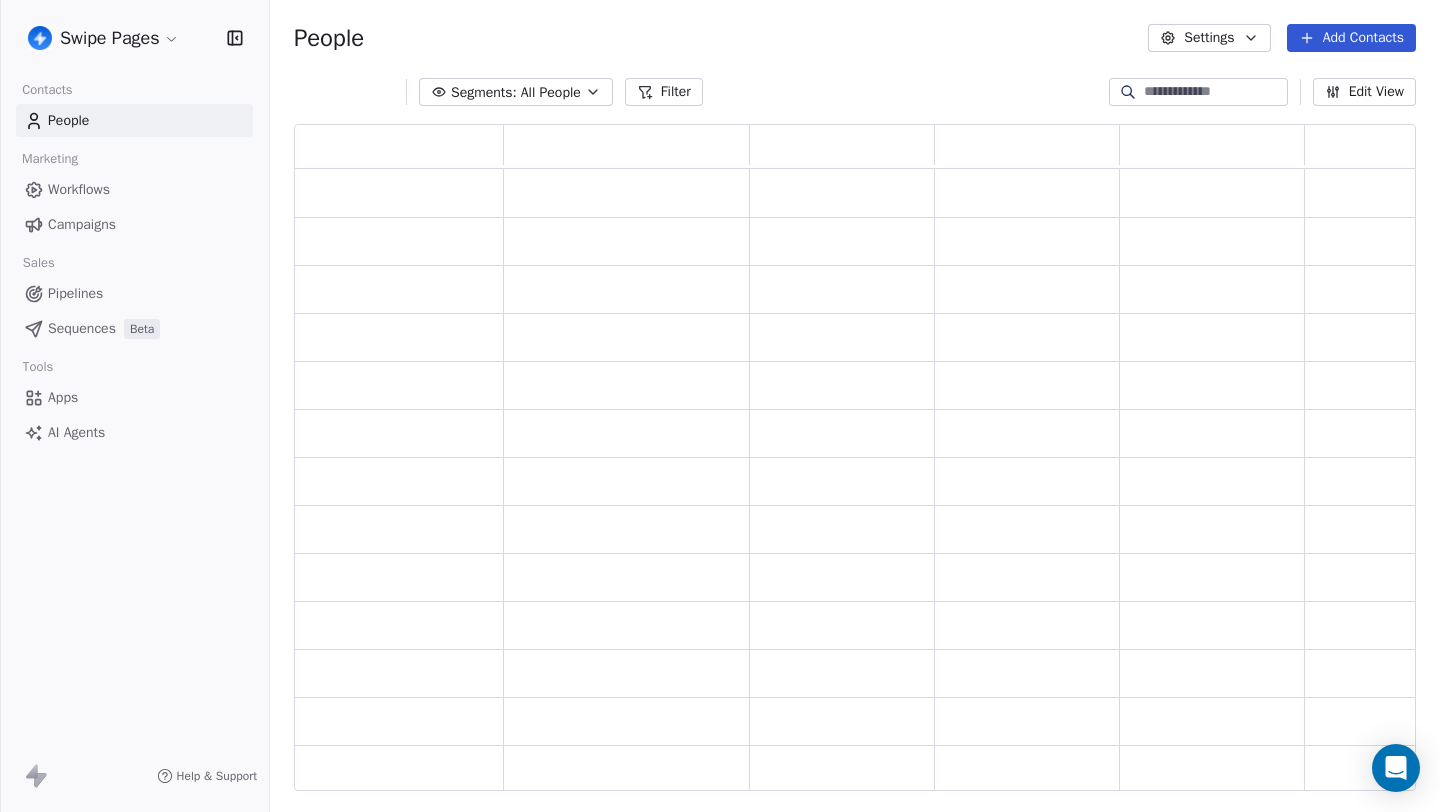 click on "Campaigns" at bounding box center (82, 224) 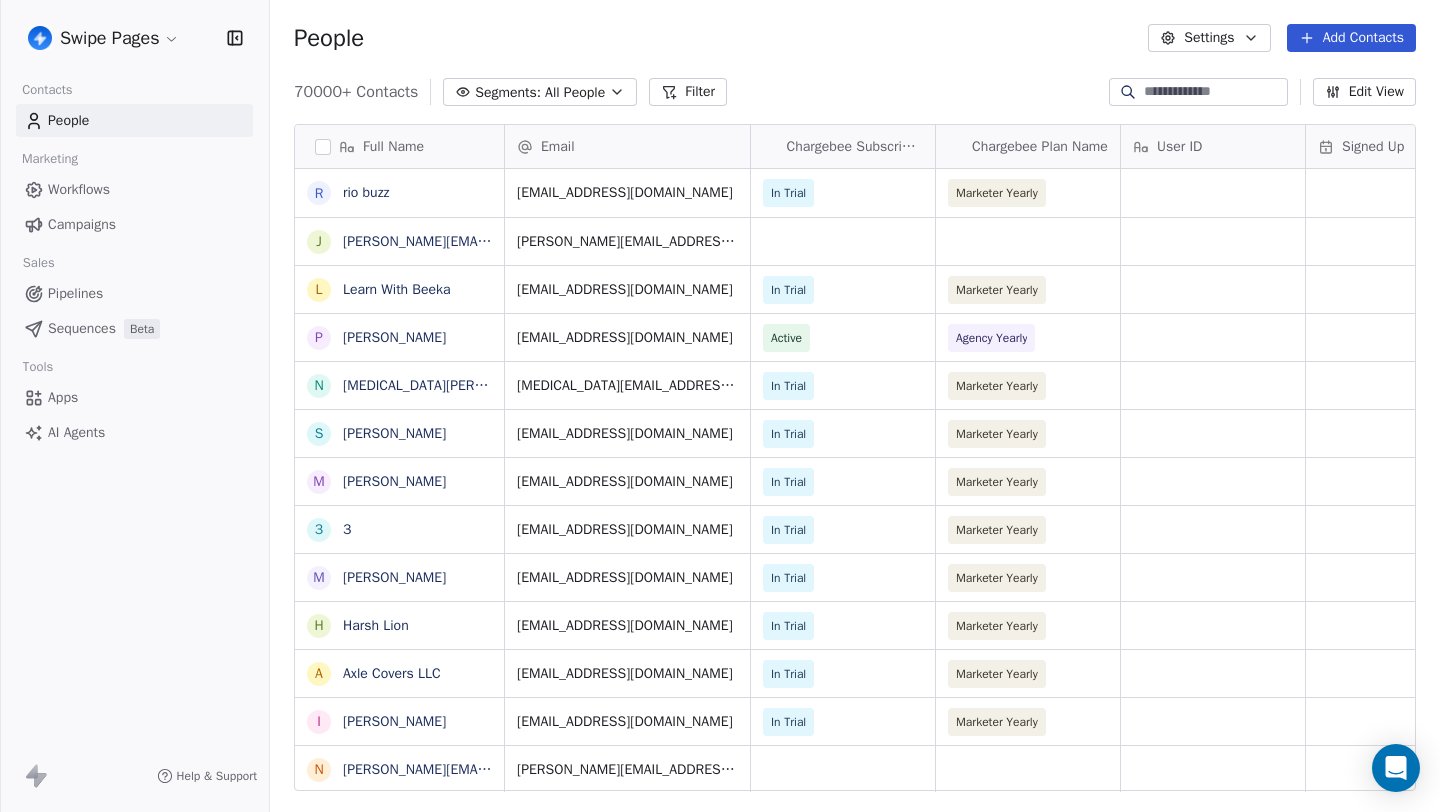 scroll, scrollTop: 0, scrollLeft: 0, axis: both 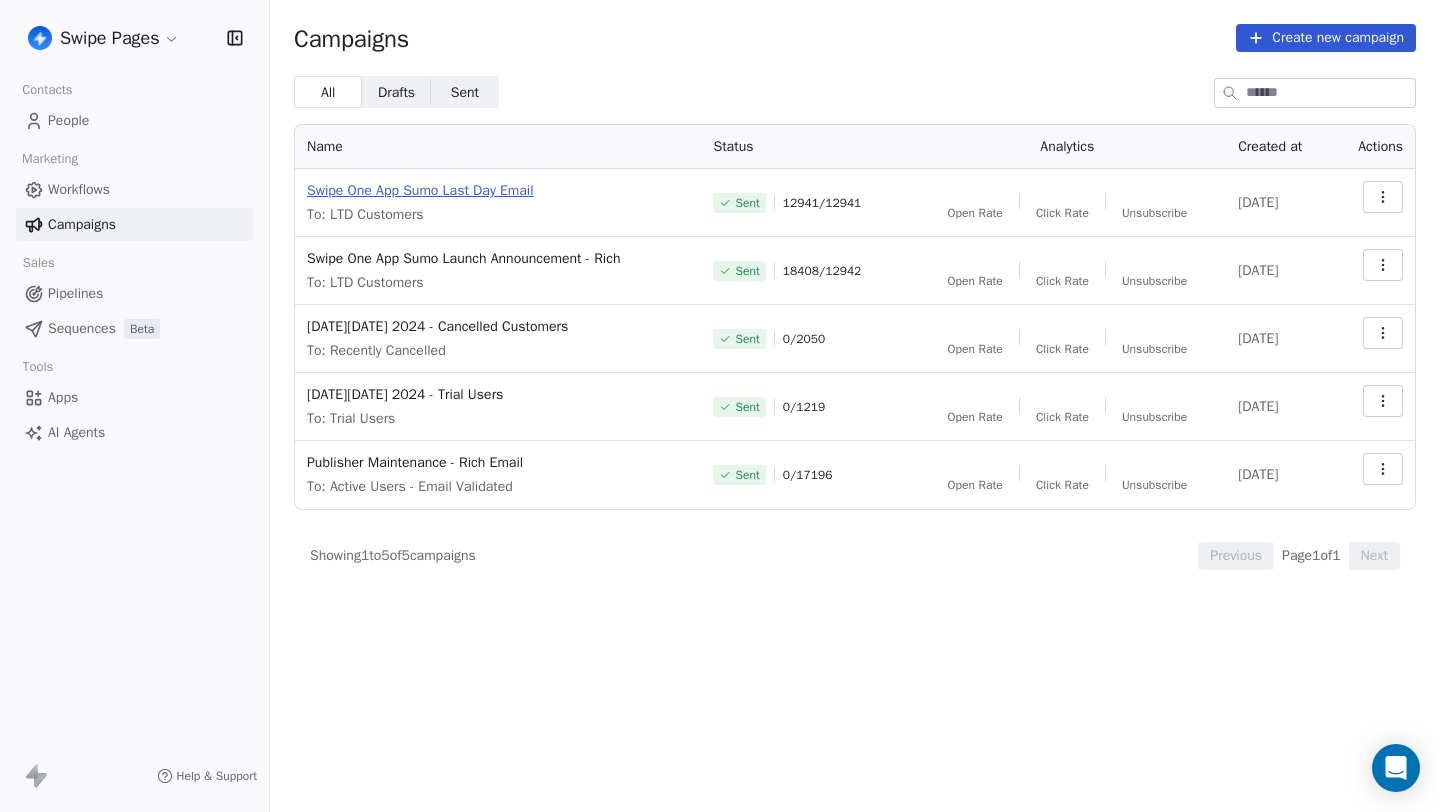 click on "Swipe One App Sumo Last Day Email" at bounding box center (498, 191) 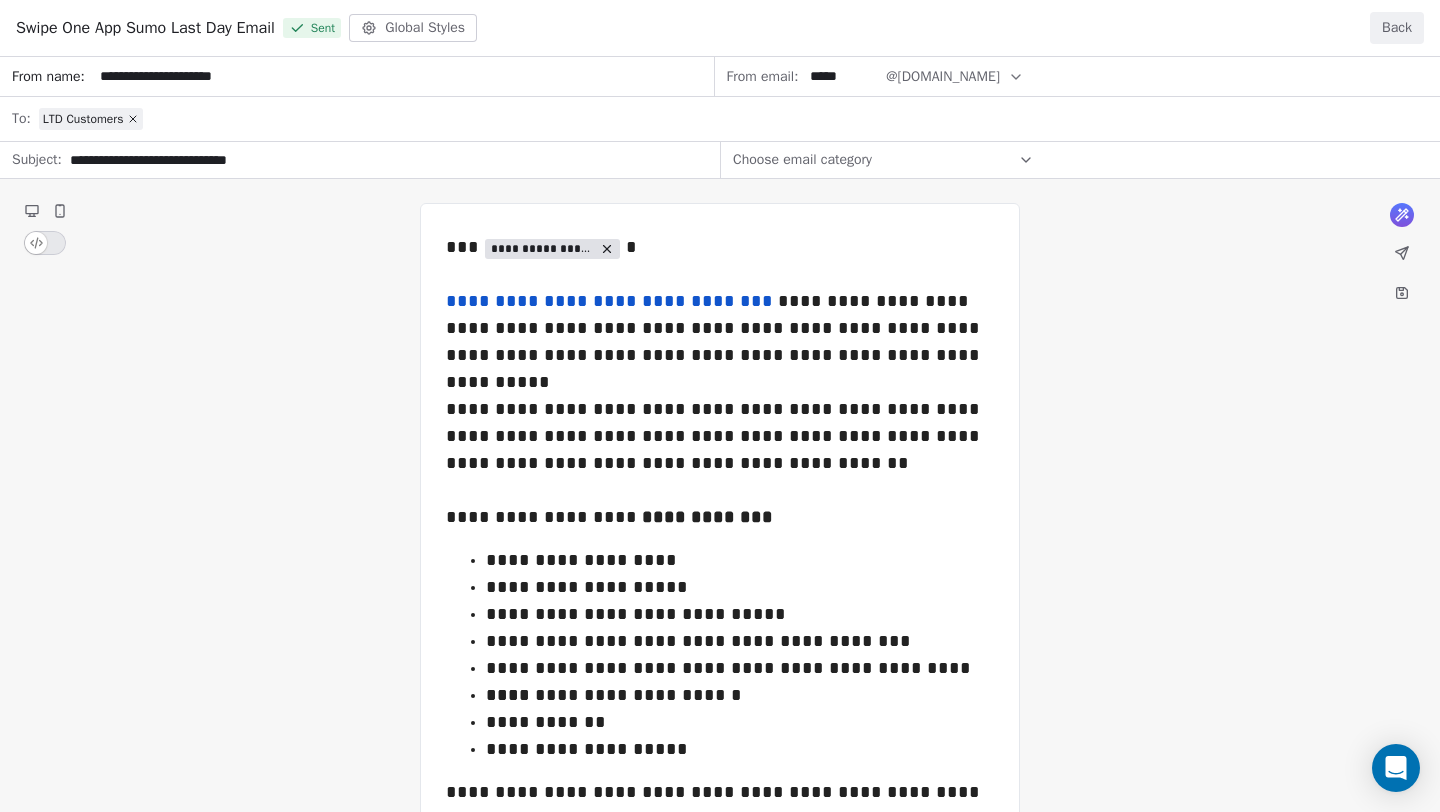 click on "**********" at bounding box center [720, 928] 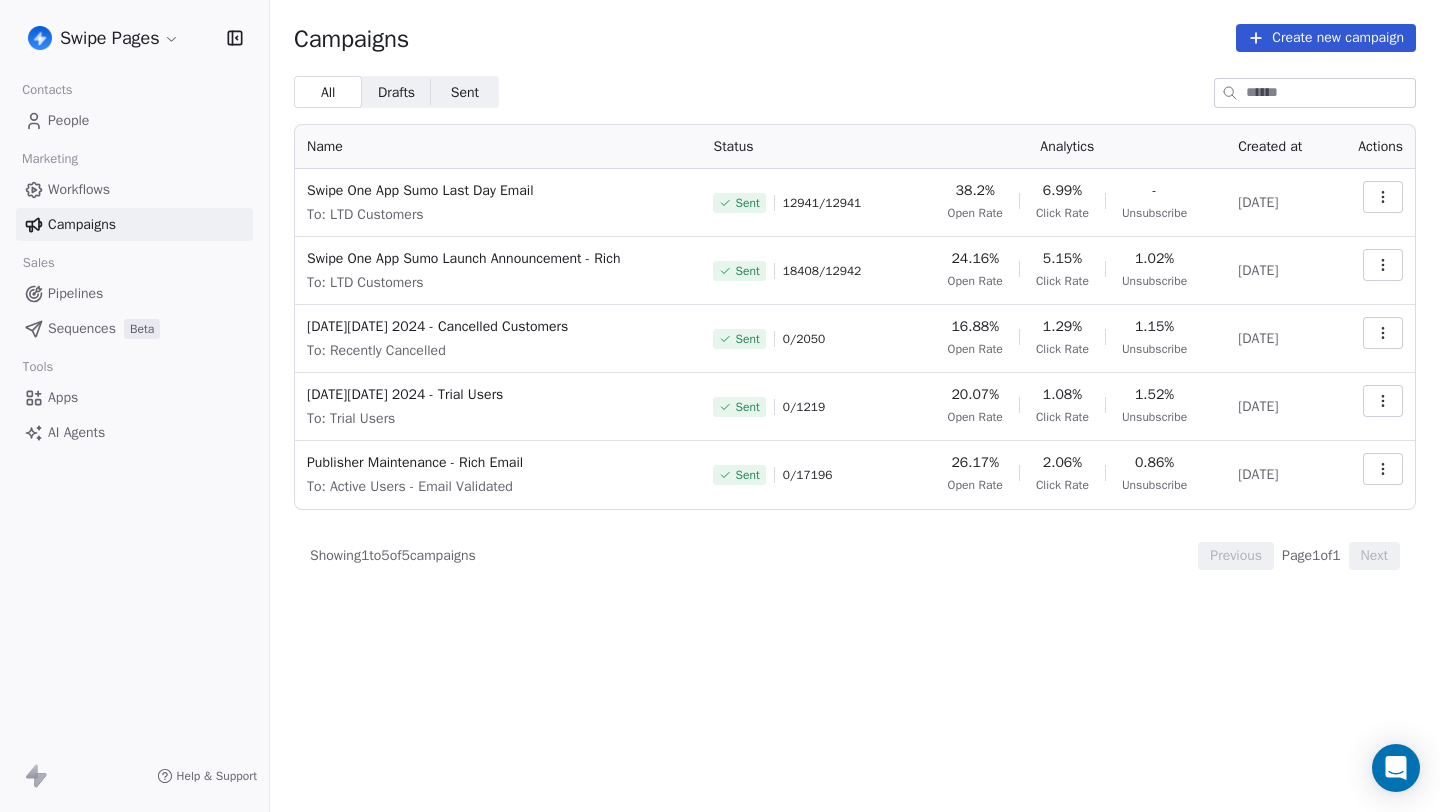 click on "Swipe Pages Contacts People Marketing Workflows Campaigns Sales Pipelines Sequences Beta Tools Apps AI Agents Help & Support Campaigns  Create new campaign All All Drafts Drafts Sent Sent Name Status Analytics Created at Actions Swipe One App Sumo Last Day Email To: LTD Customers Sent 12941 / 12941 38.2% Open Rate 6.99% Click Rate - Unsubscribe [DATE] Swipe One App Sumo Launch Announcement - Rich To: LTD Customers Sent 18408 / 12942 24.16% Open Rate 5.15% Click Rate 1.02% Unsubscribe [DATE] [DATE][DATE] 2024 - Cancelled Customers To: Recently Cancelled Sent 0 / 2050 16.88% Open Rate 1.29% Click Rate 1.15% Unsubscribe [DATE] [DATE][DATE] 2024 - Trial Users To: Trial Users Sent 0 / 1219 20.07% Open Rate 1.08% Click Rate 1.52% Unsubscribe [DATE] Publisher Maintenance - Rich Email To: Active Users - Email Validated Sent 0 / 17196 26.17% Open Rate 2.06% Click Rate 0.86% Unsubscribe [DATE] Showing  1  to  5  of  5  campaigns Previous Page  1  of  1 Next" at bounding box center (720, 406) 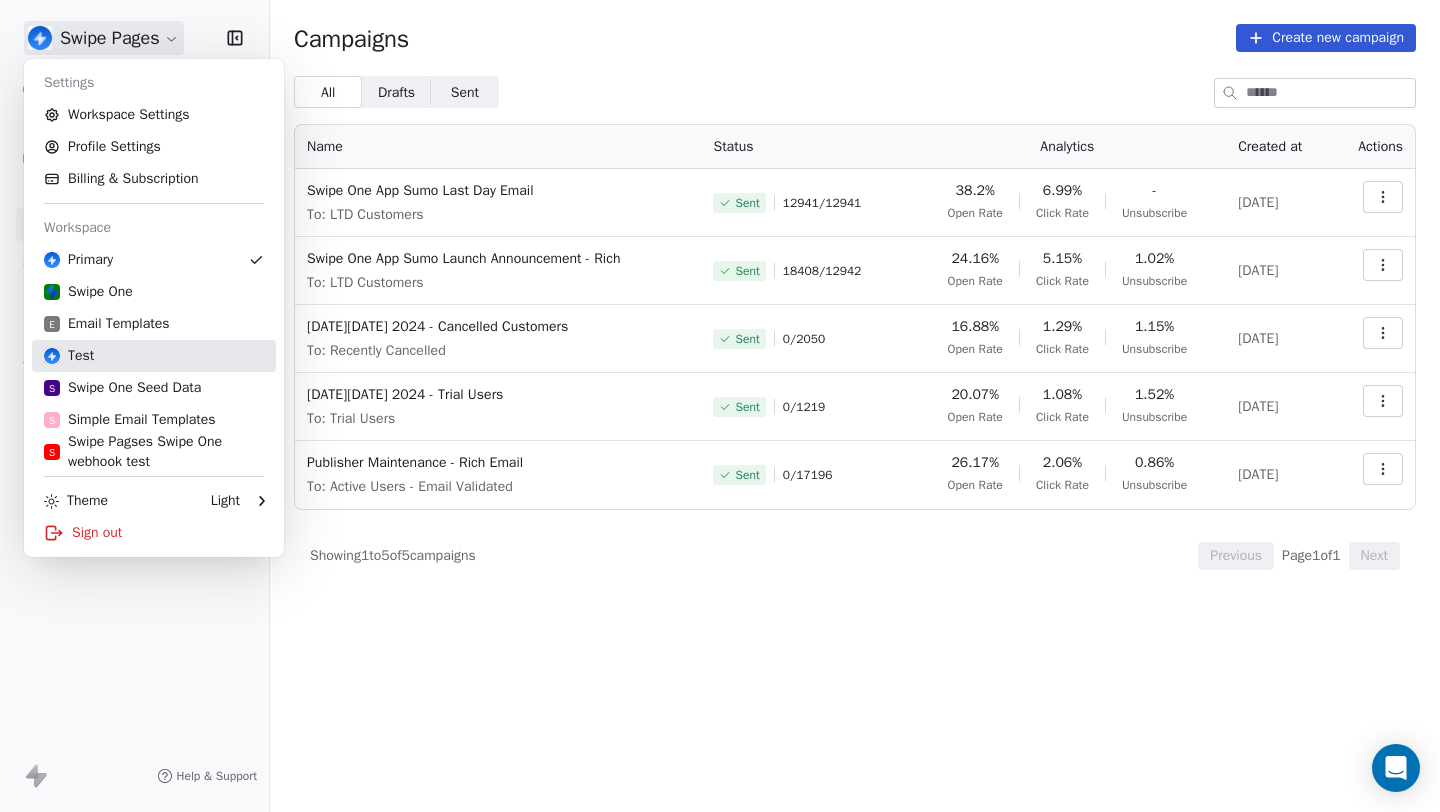 click on "Test" at bounding box center (154, 356) 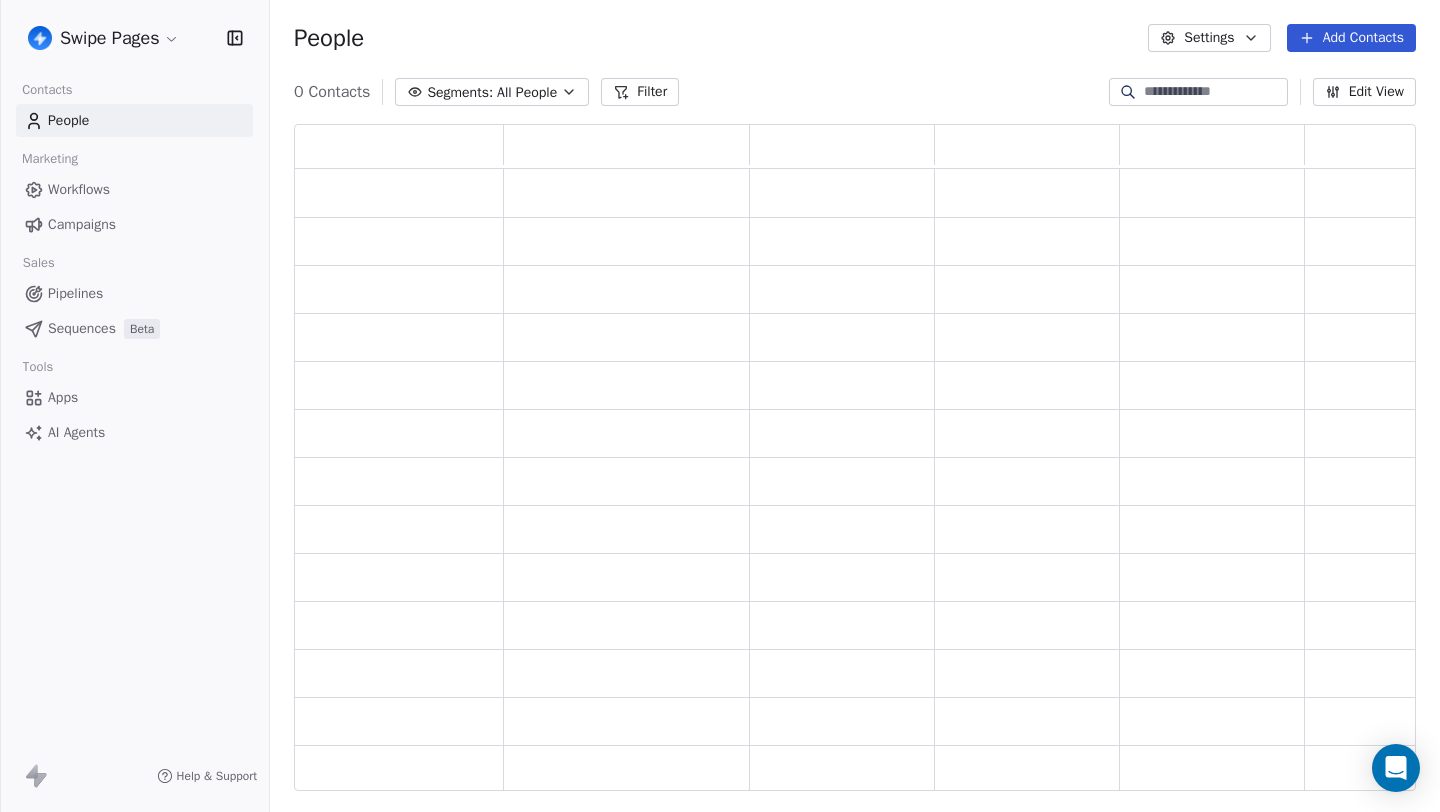 scroll, scrollTop: 1, scrollLeft: 1, axis: both 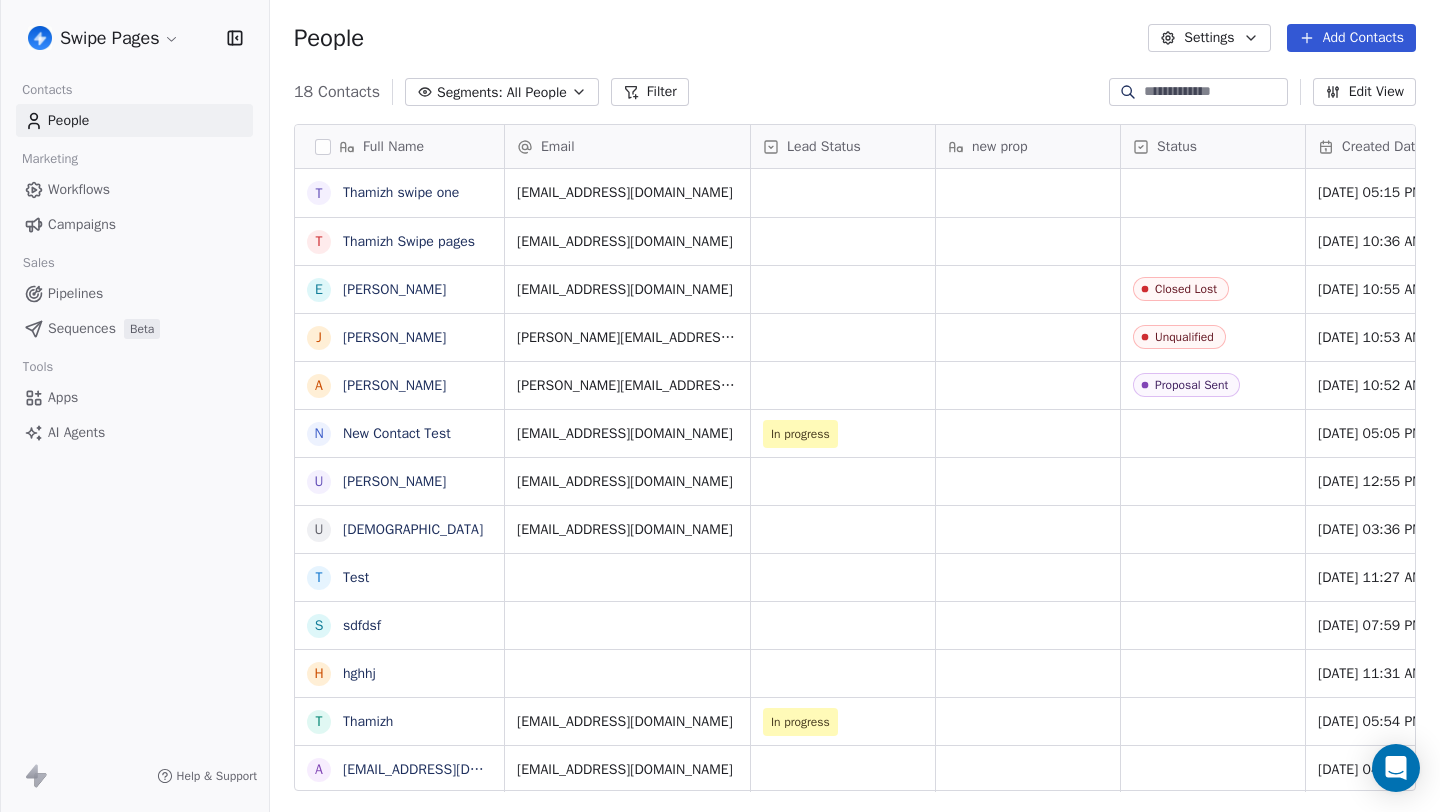 click on "Campaigns" at bounding box center (134, 224) 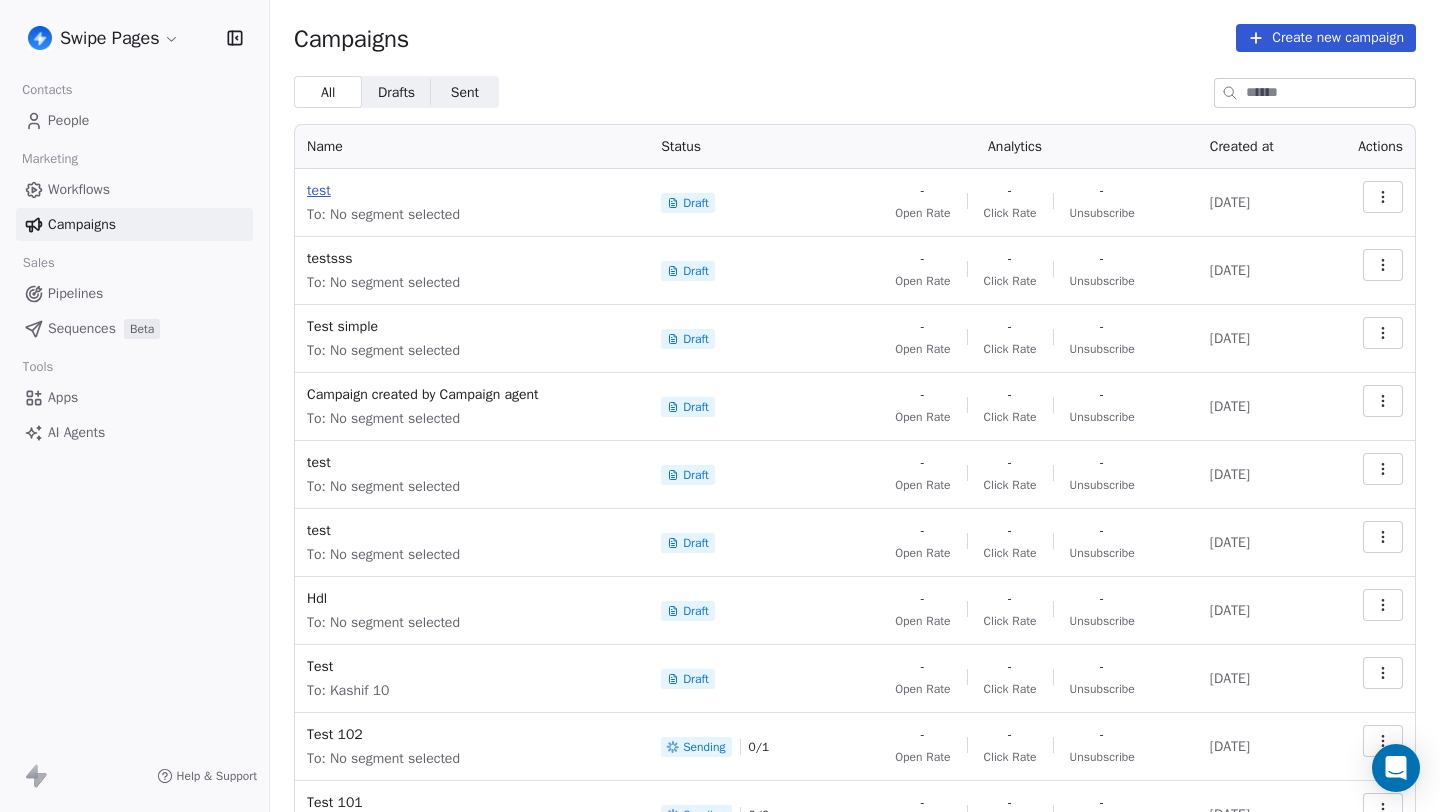 click on "test" at bounding box center [472, 191] 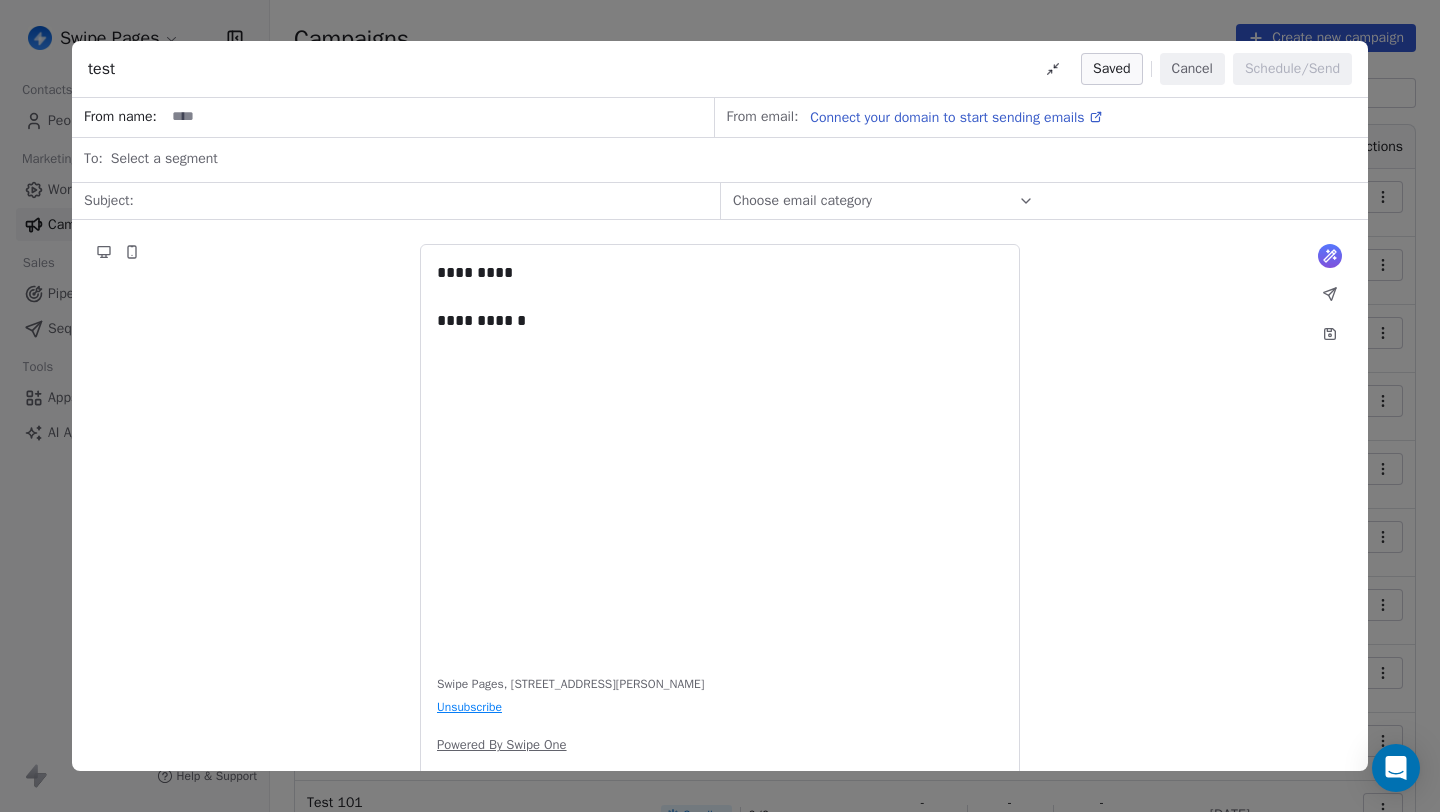 click on "Select a segment" at bounding box center [733, 159] 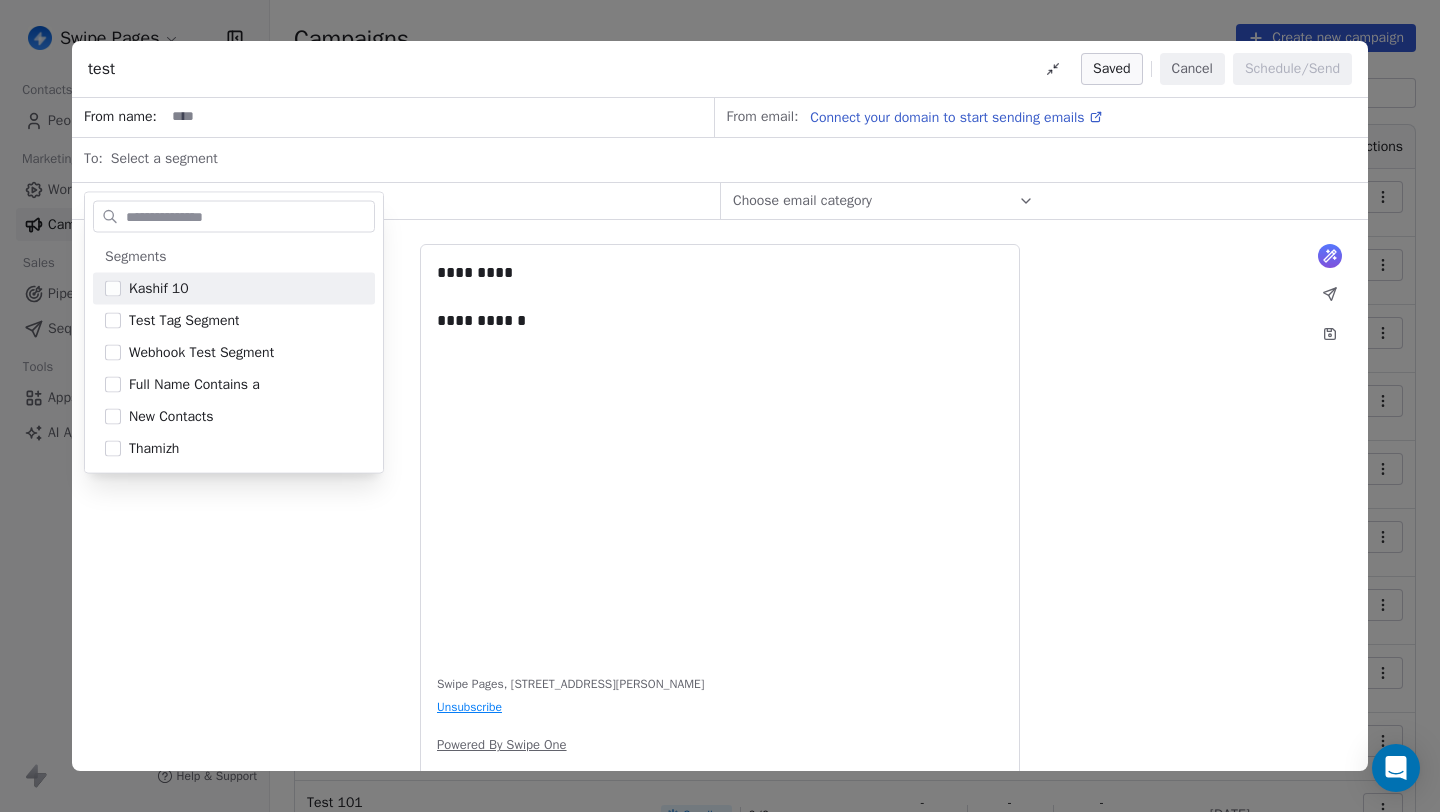 click on "Select a segment" at bounding box center [733, 159] 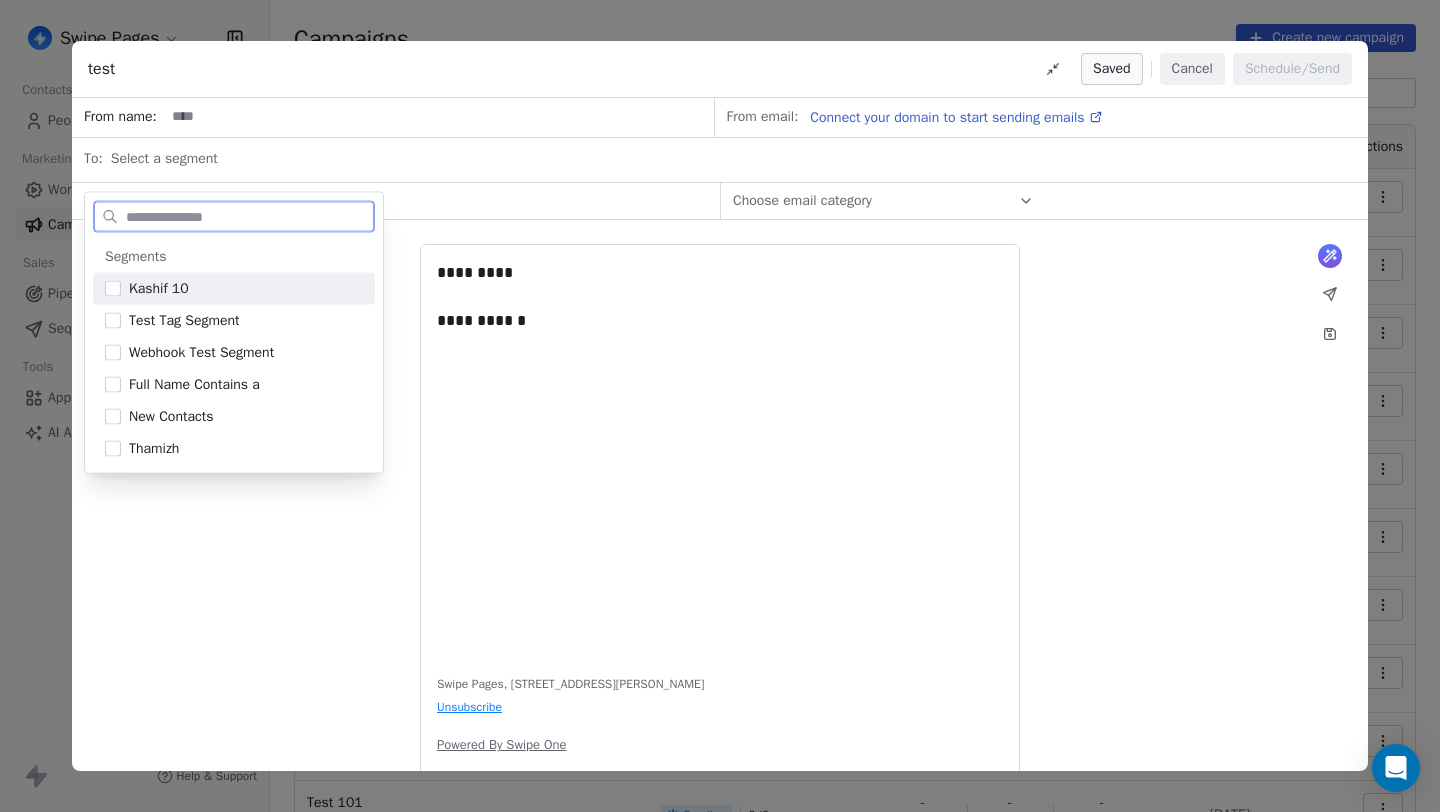 click at bounding box center [421, 201] 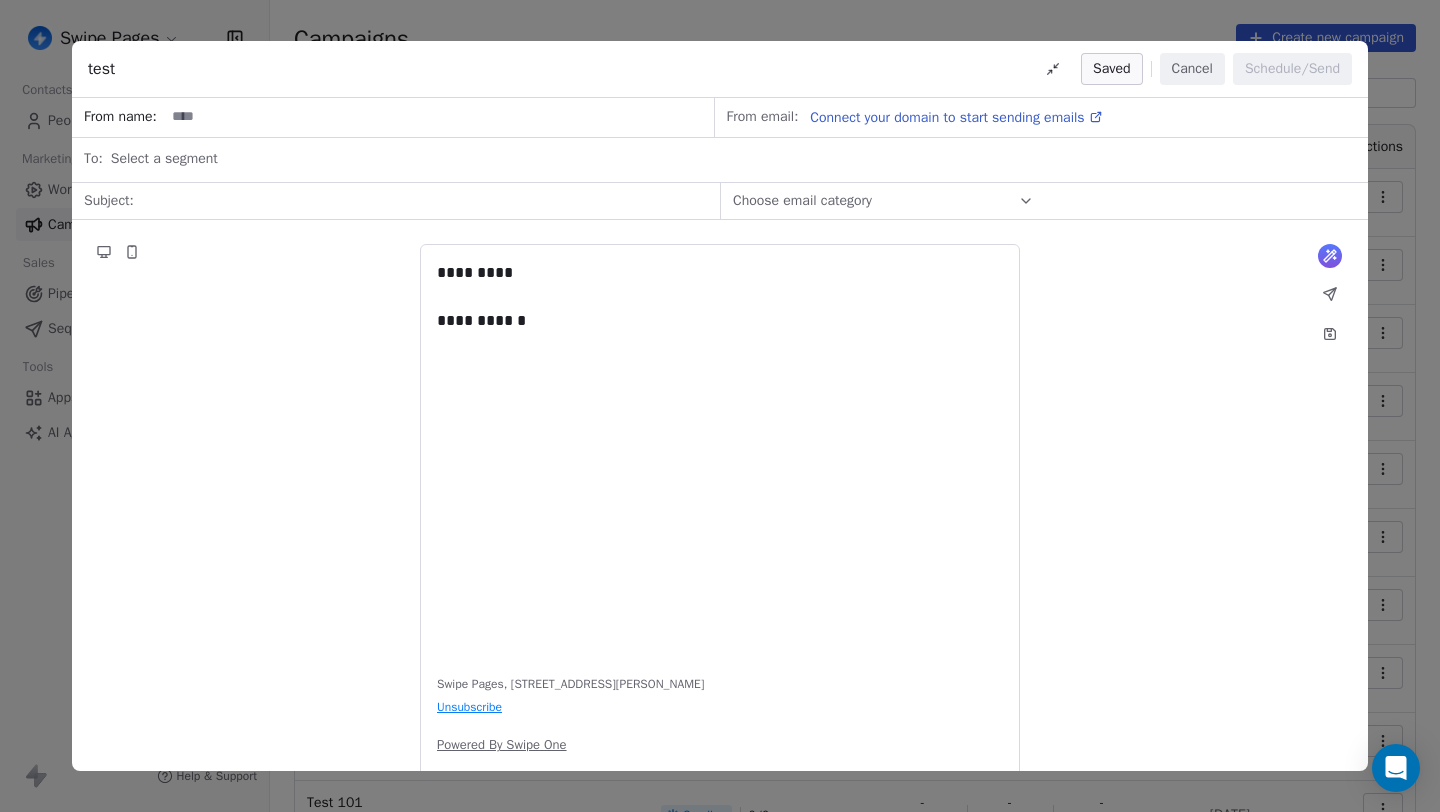 click at bounding box center (421, 201) 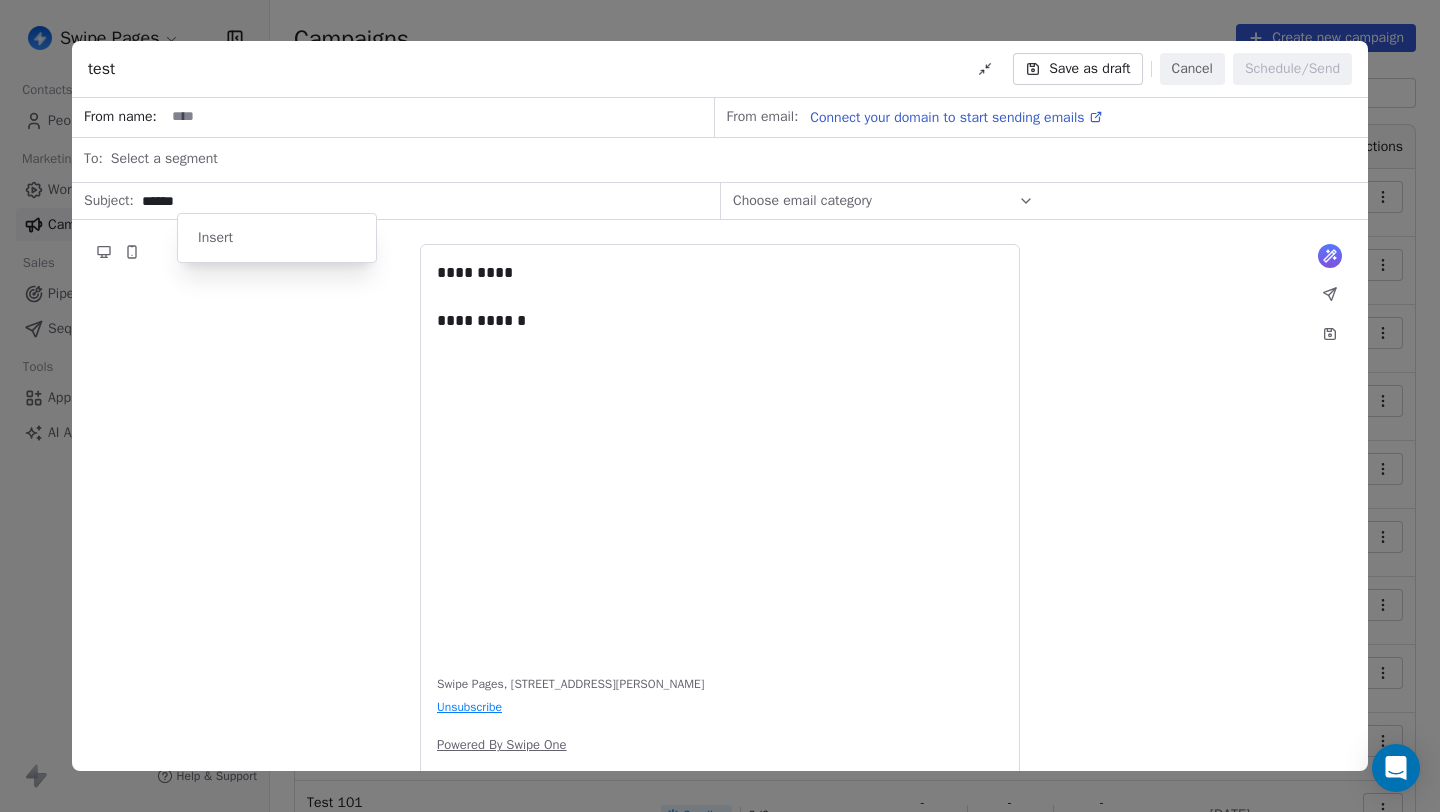 click on "Insert" at bounding box center (277, 238) 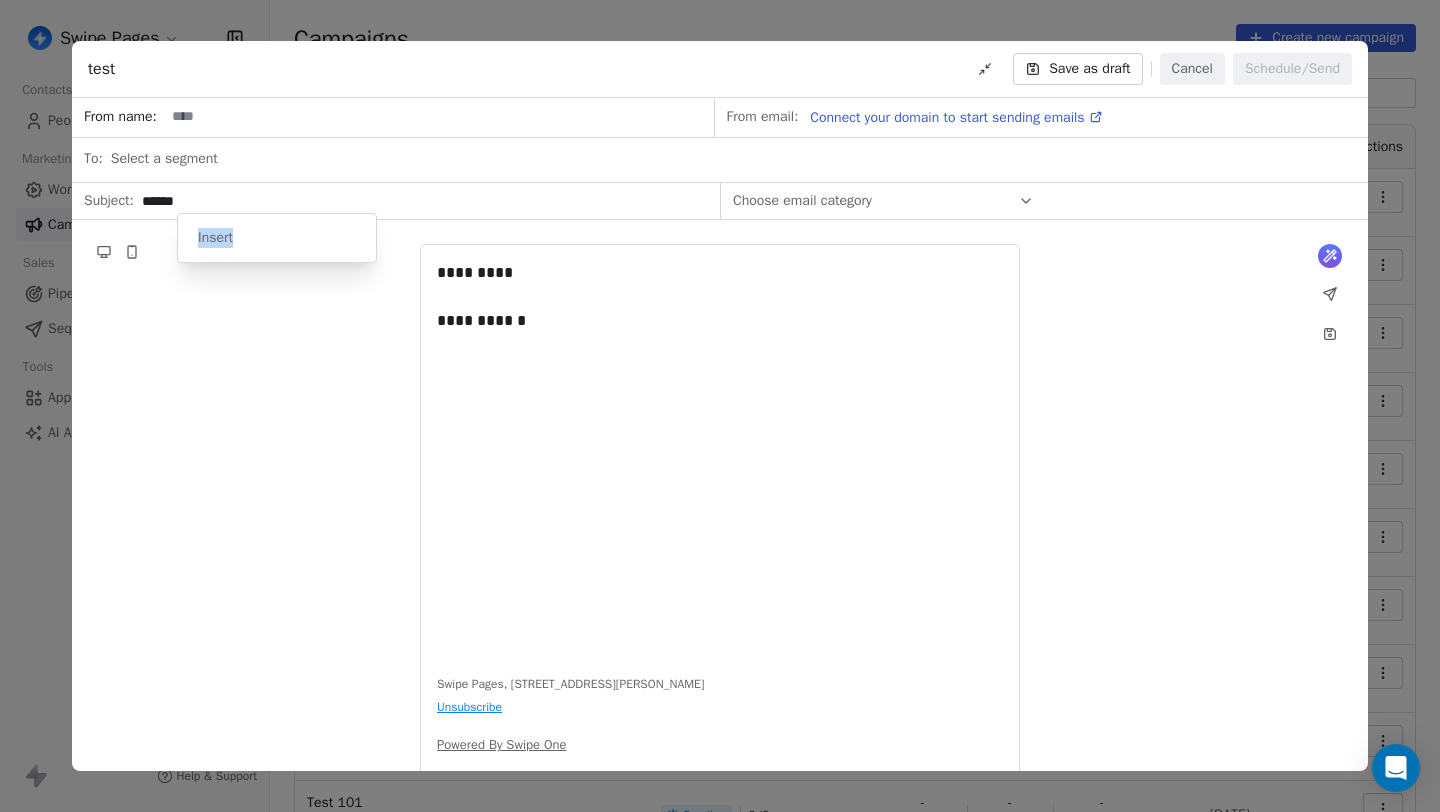 click on "****   *" at bounding box center (419, 201) 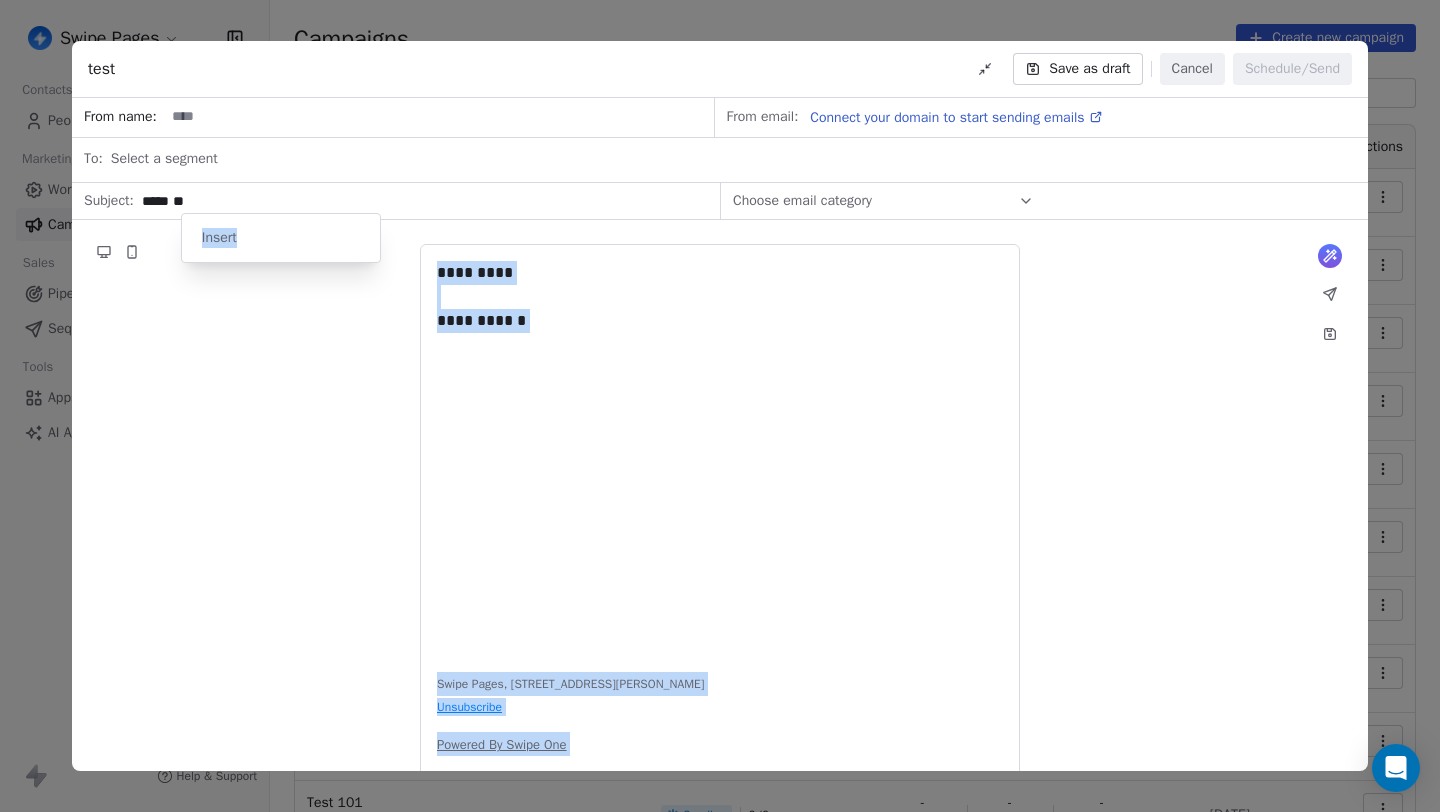 drag, startPoint x: 256, startPoint y: 243, endPoint x: 177, endPoint y: 243, distance: 79 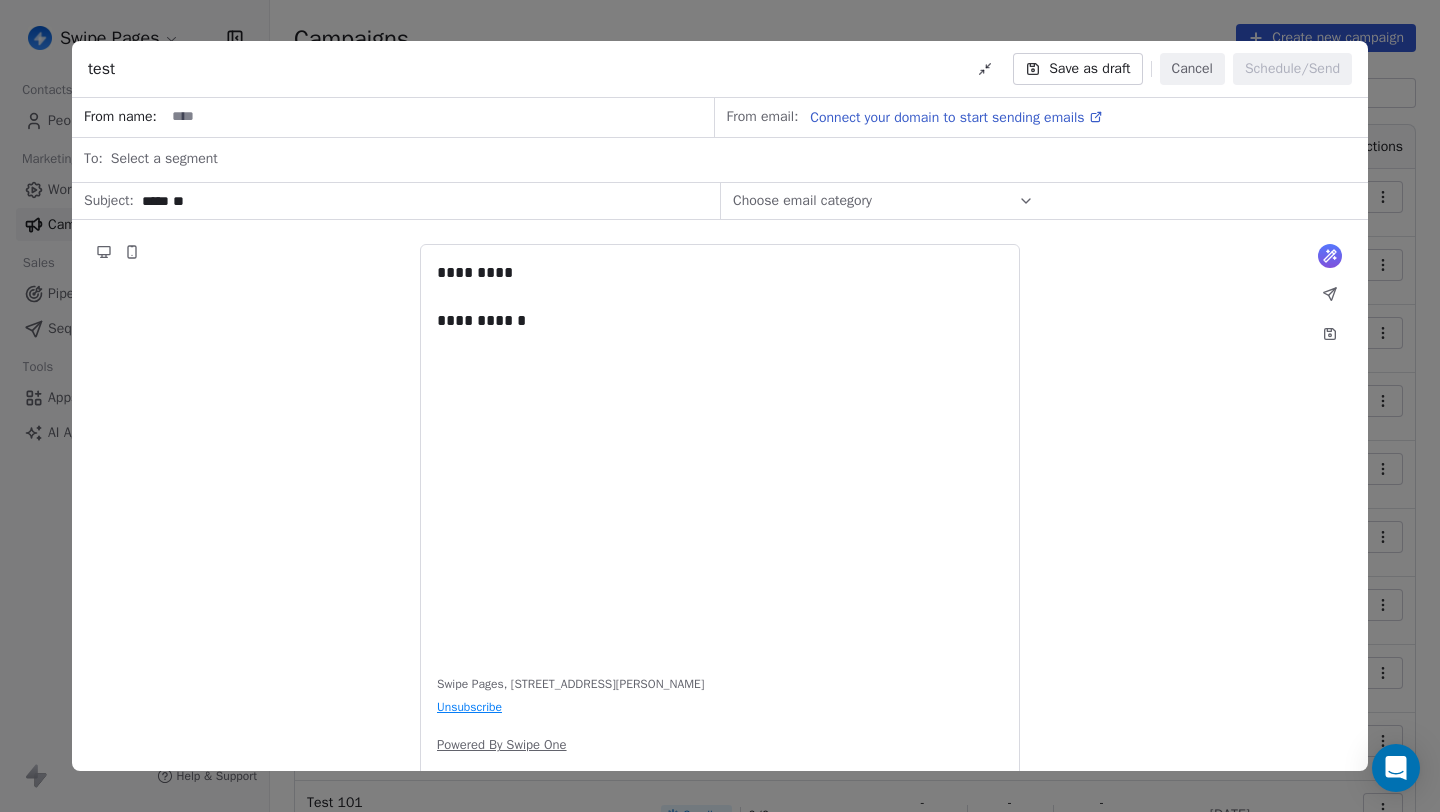 click on "****     *" at bounding box center (419, 201) 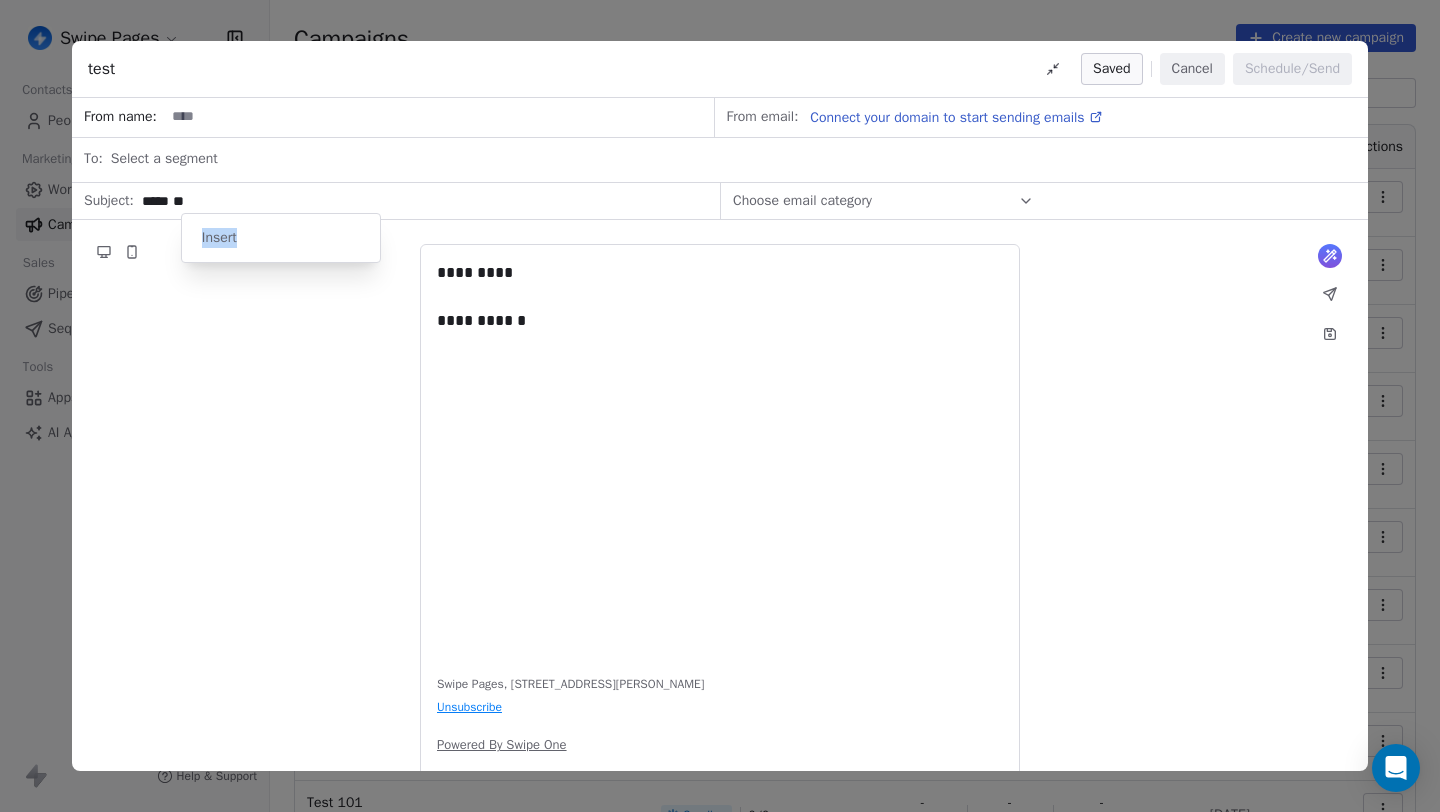 drag, startPoint x: 198, startPoint y: 241, endPoint x: 257, endPoint y: 241, distance: 59 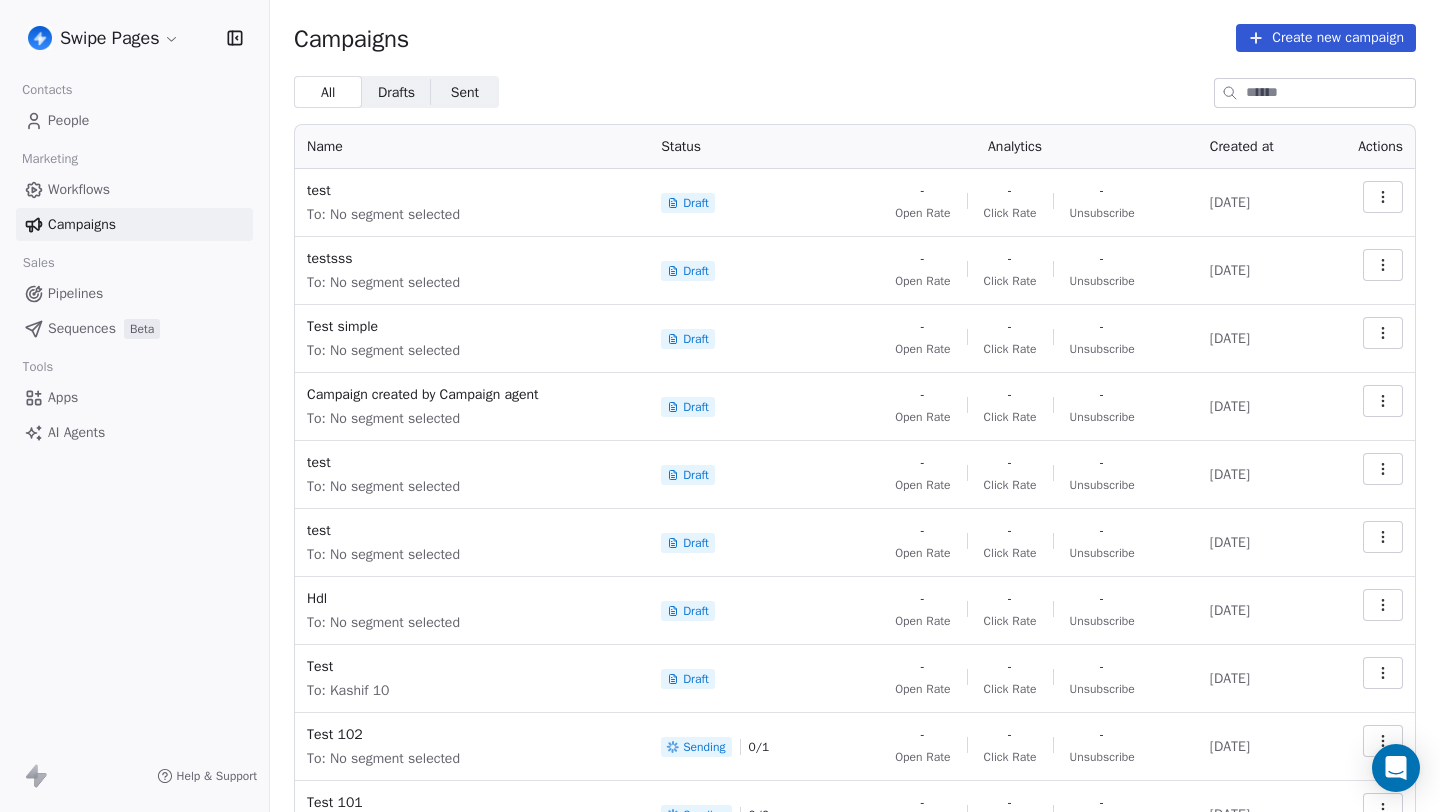 click on "Workflows" at bounding box center (134, 189) 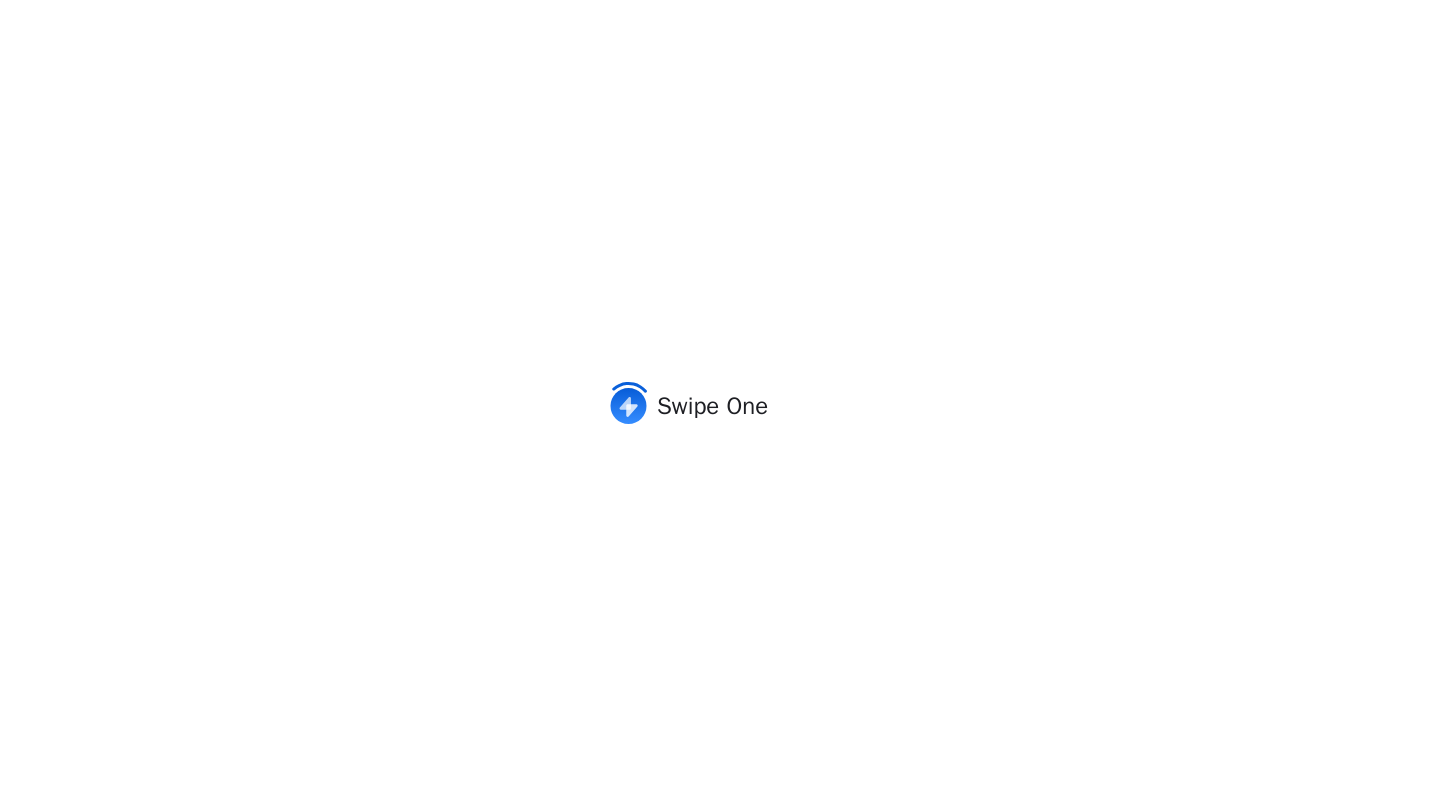 scroll, scrollTop: 0, scrollLeft: 0, axis: both 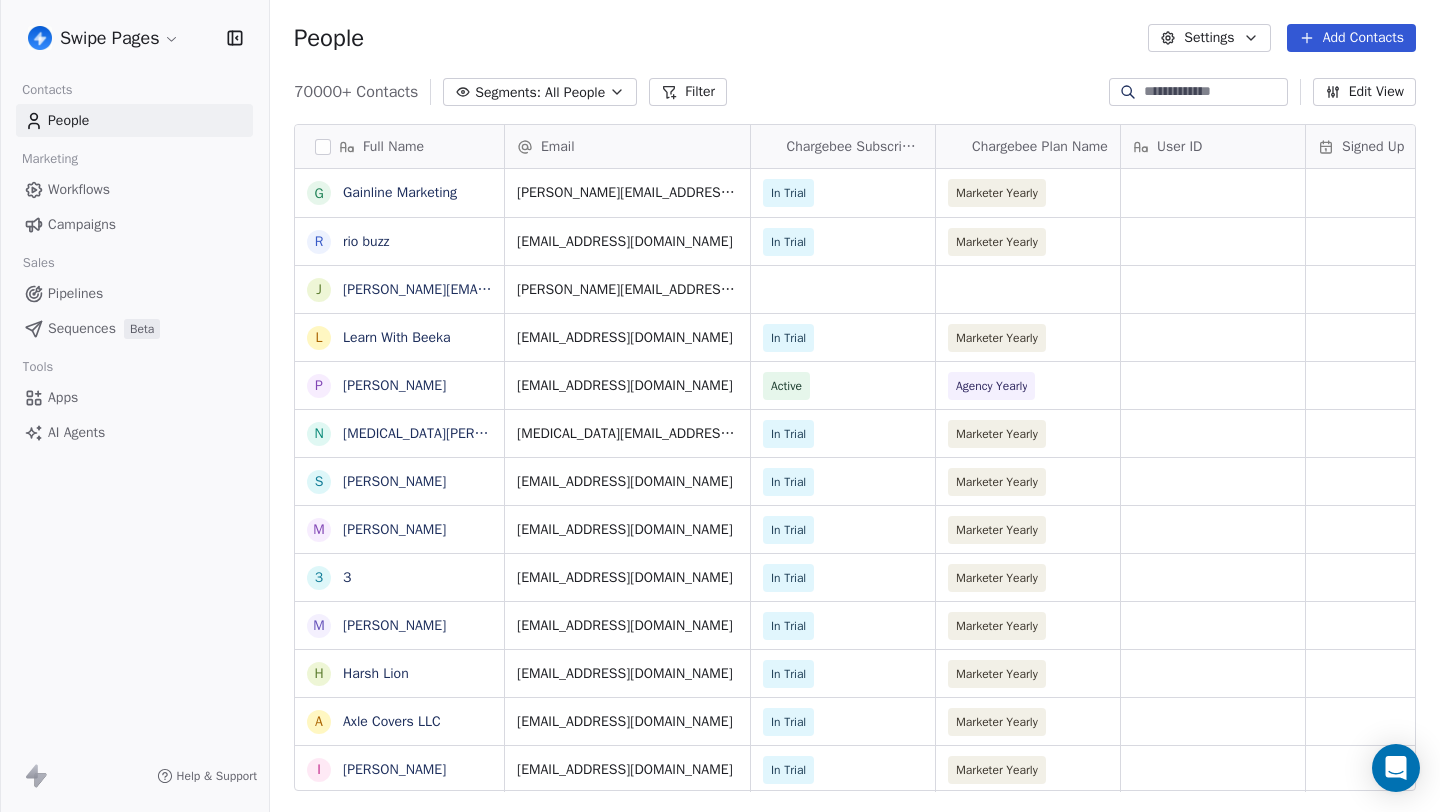 click on "Workflows" at bounding box center (134, 189) 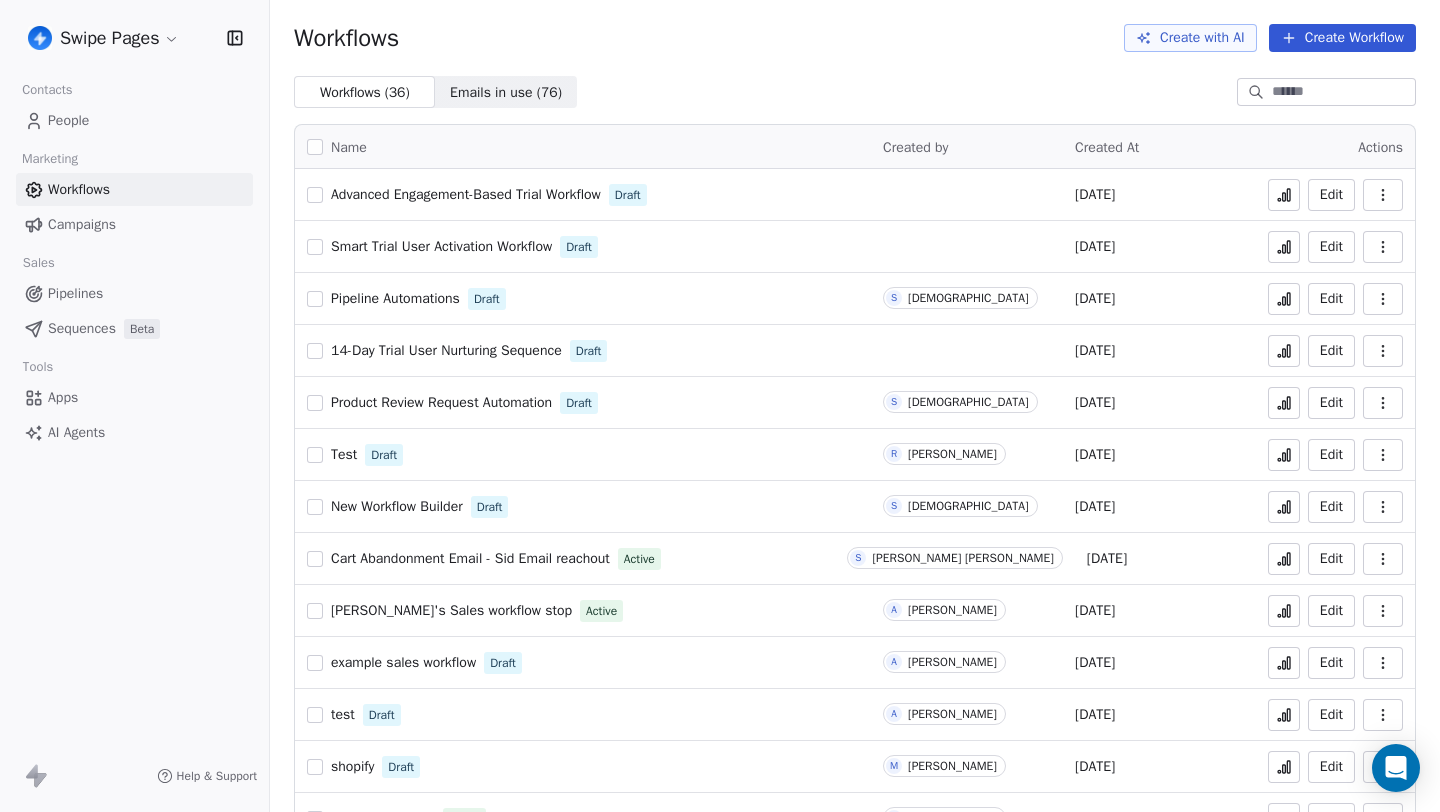 click on "Advanced Engagement-Based Trial Workflow" at bounding box center (466, 194) 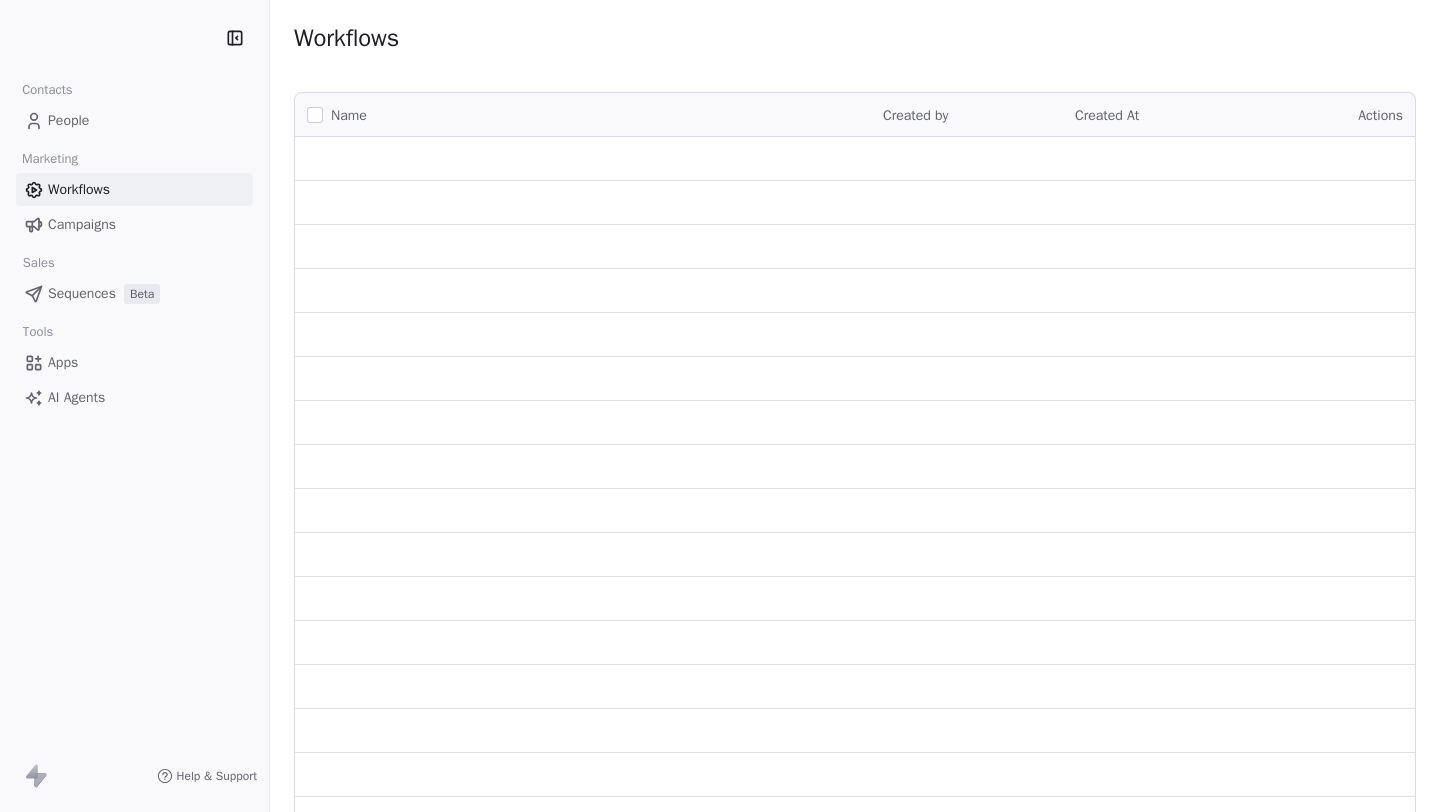 scroll, scrollTop: 0, scrollLeft: 0, axis: both 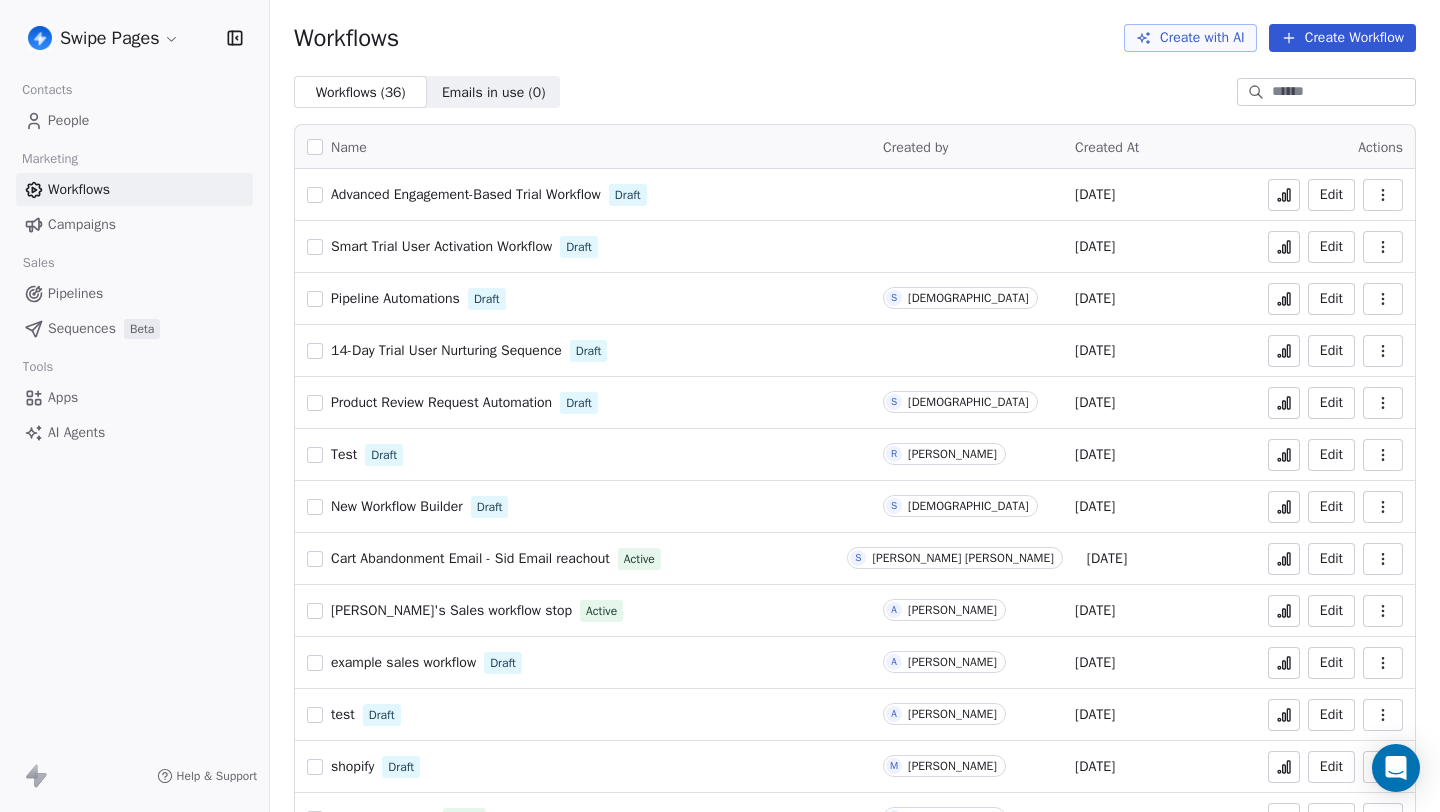 click on "Swipe Pages Contacts People Marketing Workflows Campaigns Sales Pipelines Sequences Beta Tools Apps AI Agents Help & Support Workflows  Create with AI  Create Workflow Workflows ( 36 ) Workflows ( 36 ) Emails in use ( 0 ) Emails in use ( 0 ) Name Created by Created At Actions Advanced Engagement-Based Trial Workflow Draft [DATE] Edit Smart Trial User Activation Workflow Draft [DATE] Edit Pipeline Automations Draft S Swami [DATE] Edit 14-Day Trial User Nurturing Sequence Draft [DATE] Edit Product Review Request Automation Draft S [PERSON_NAME] [DATE] Edit Test Draft R [PERSON_NAME] [DATE] Edit New Workflow Builder Draft S Swami [DATE] Edit Cart Abandonment Email - Sid Email reachout Active S [PERSON_NAME] [PERSON_NAME] [DATE] Edit Sid's Sales workflow stop Active A [PERSON_NAME] [DATE] Edit example sales workflow Draft A [PERSON_NAME] [DATE] Edit test Draft A [PERSON_NAME] [DATE] Edit shopify Draft M [PERSON_NAME] [DATE] Edit Invoice Paid Flow A S S" at bounding box center (720, 406) 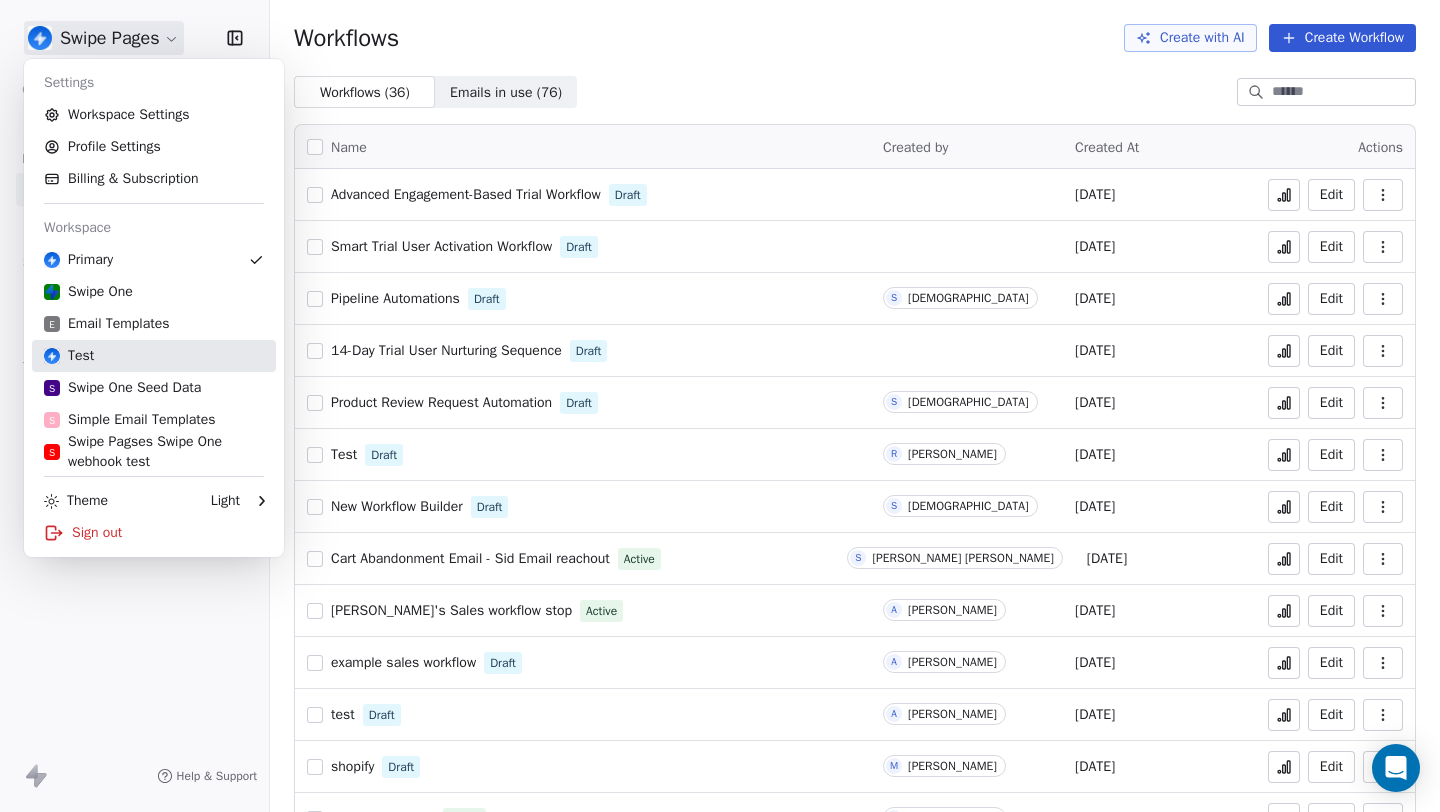 click on "Test" at bounding box center (154, 356) 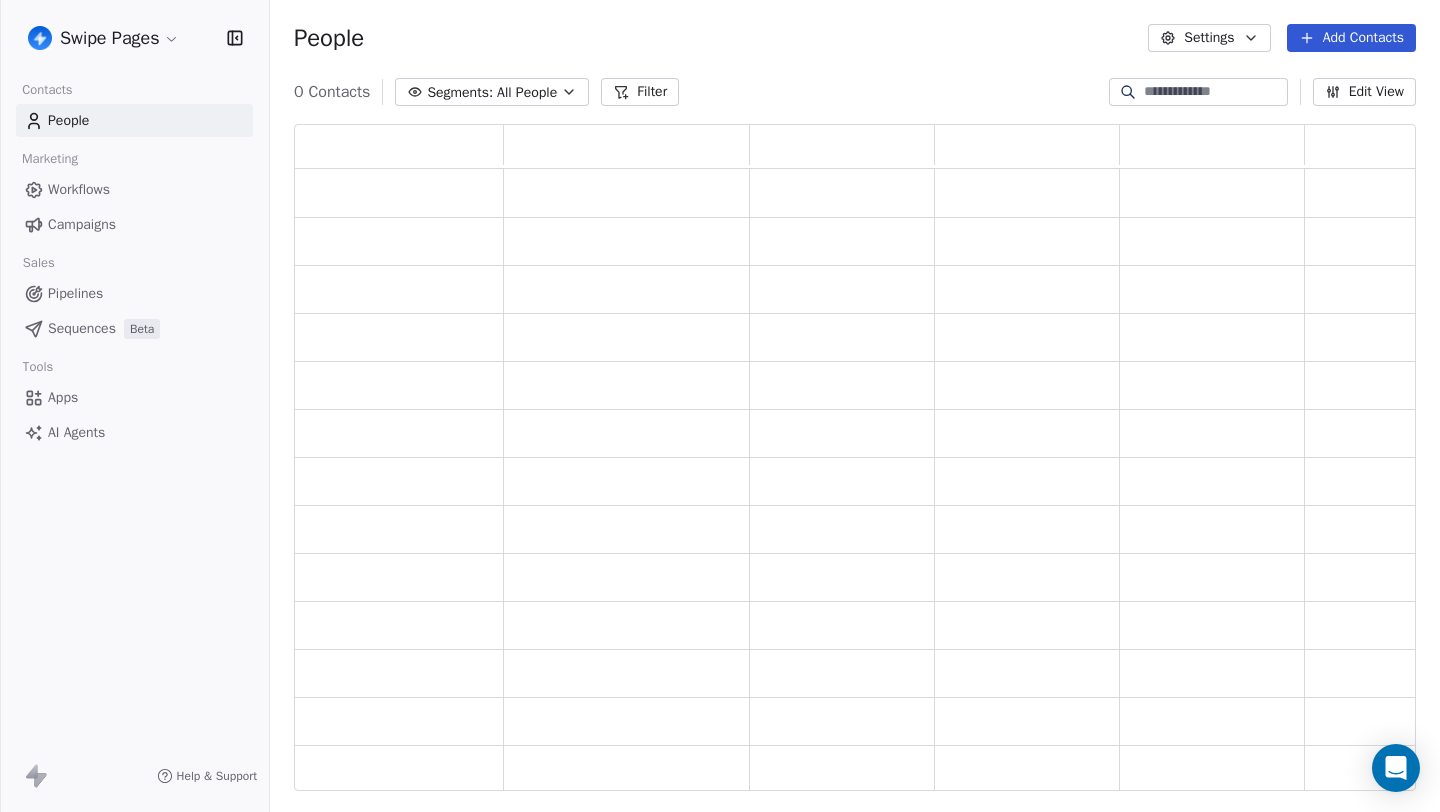 scroll, scrollTop: 1, scrollLeft: 1, axis: both 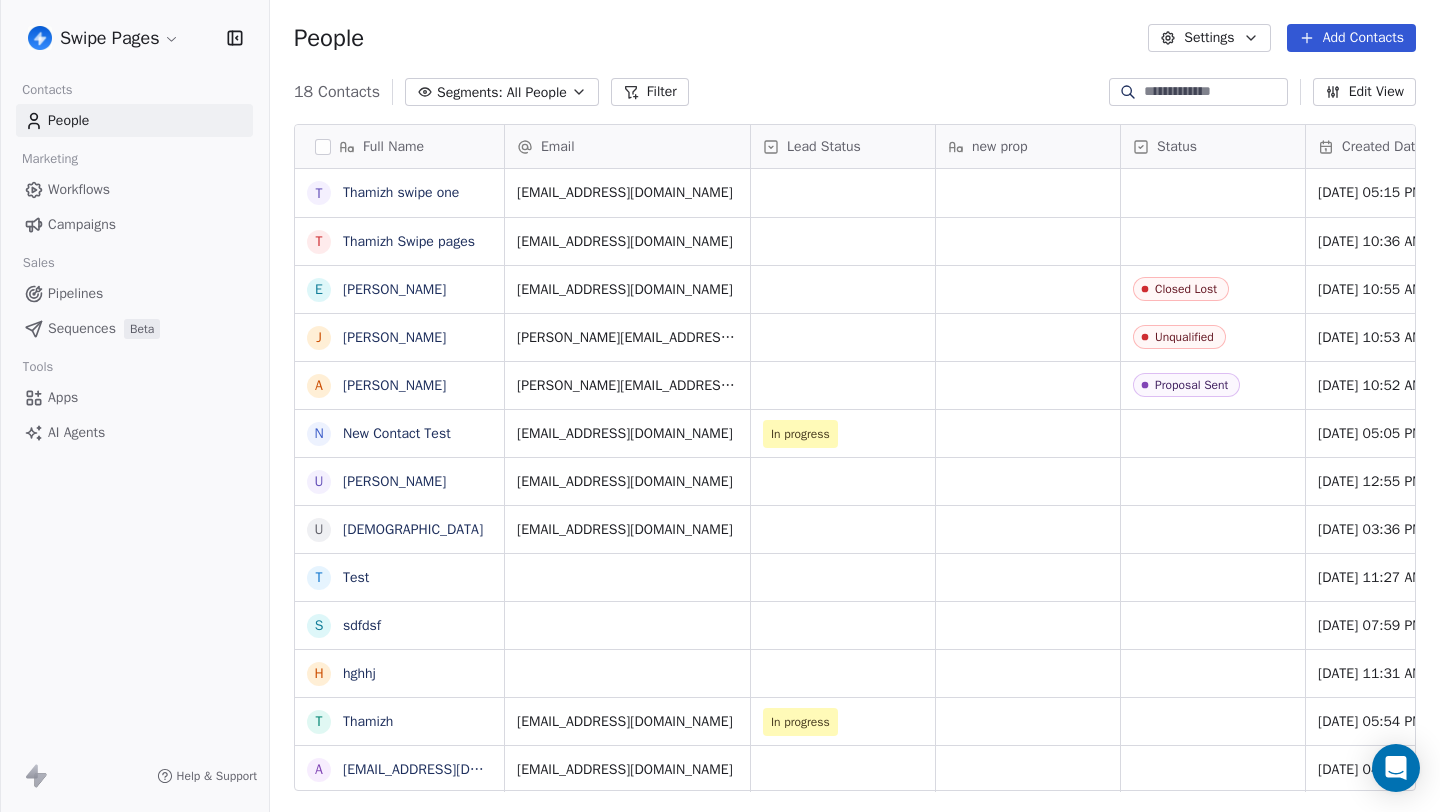 click on "Workflows" at bounding box center [134, 189] 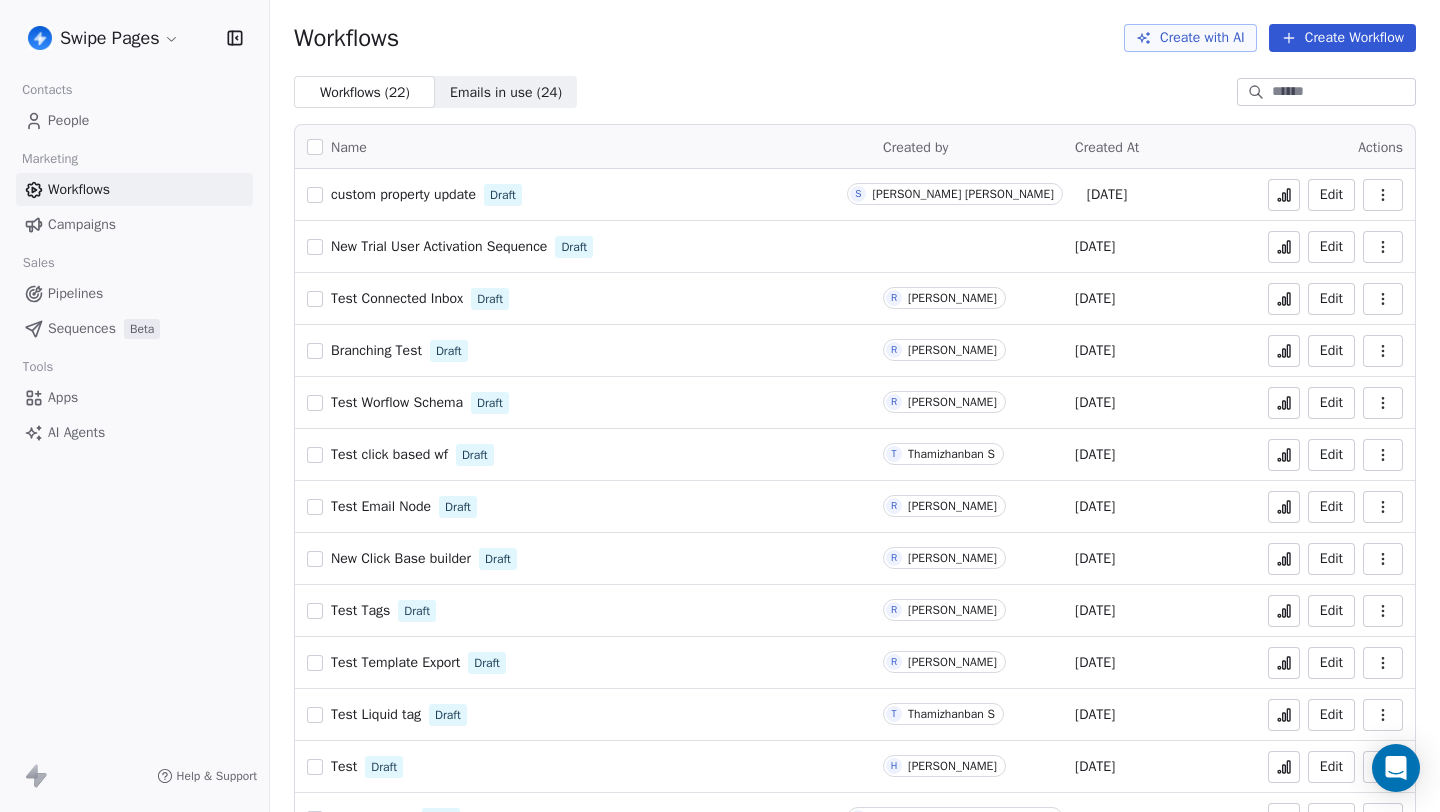 click on "custom property update" at bounding box center [403, 194] 